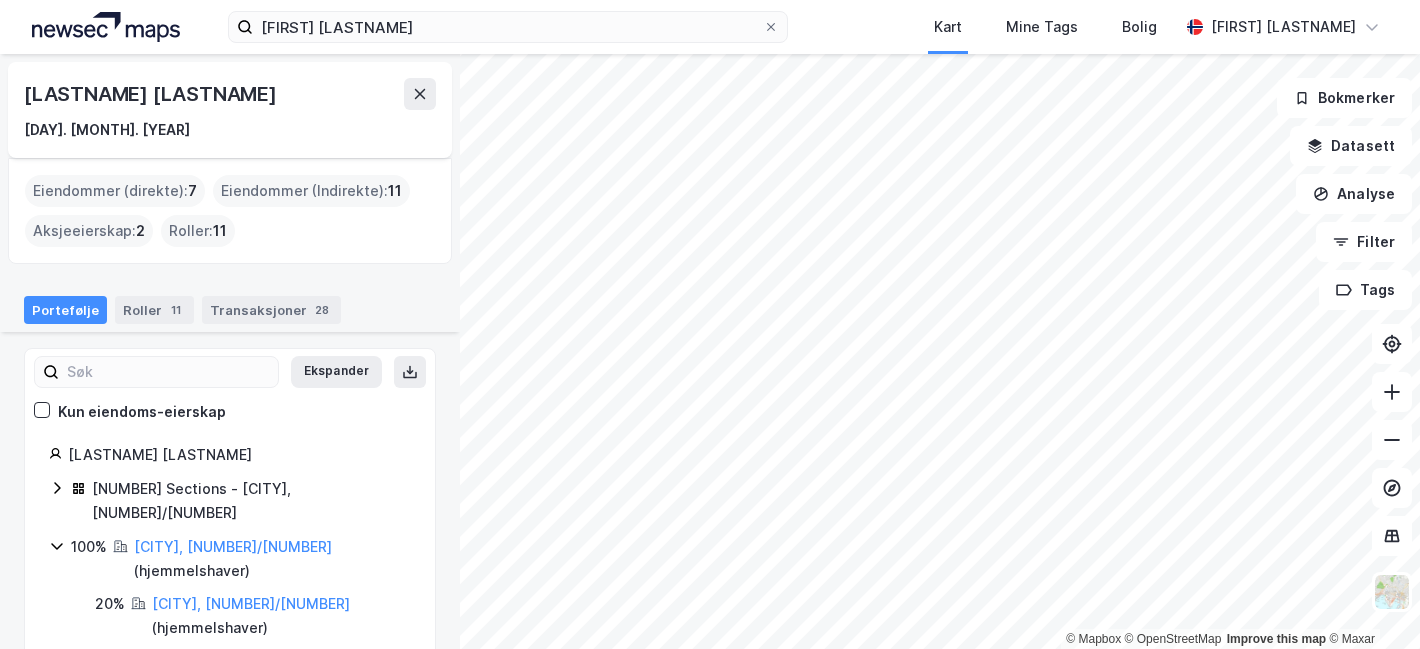 scroll, scrollTop: 0, scrollLeft: 0, axis: both 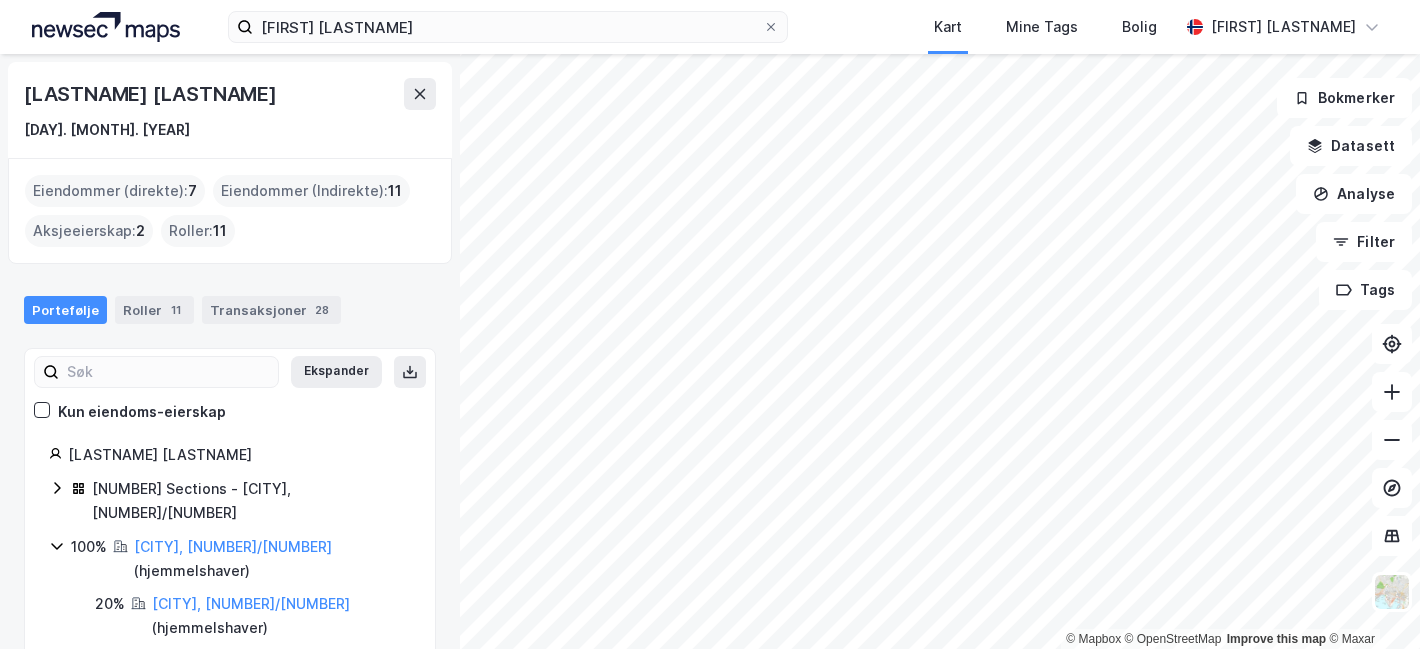 click on "Eiendommer (direkte) : [NUMBER]" at bounding box center [115, 191] 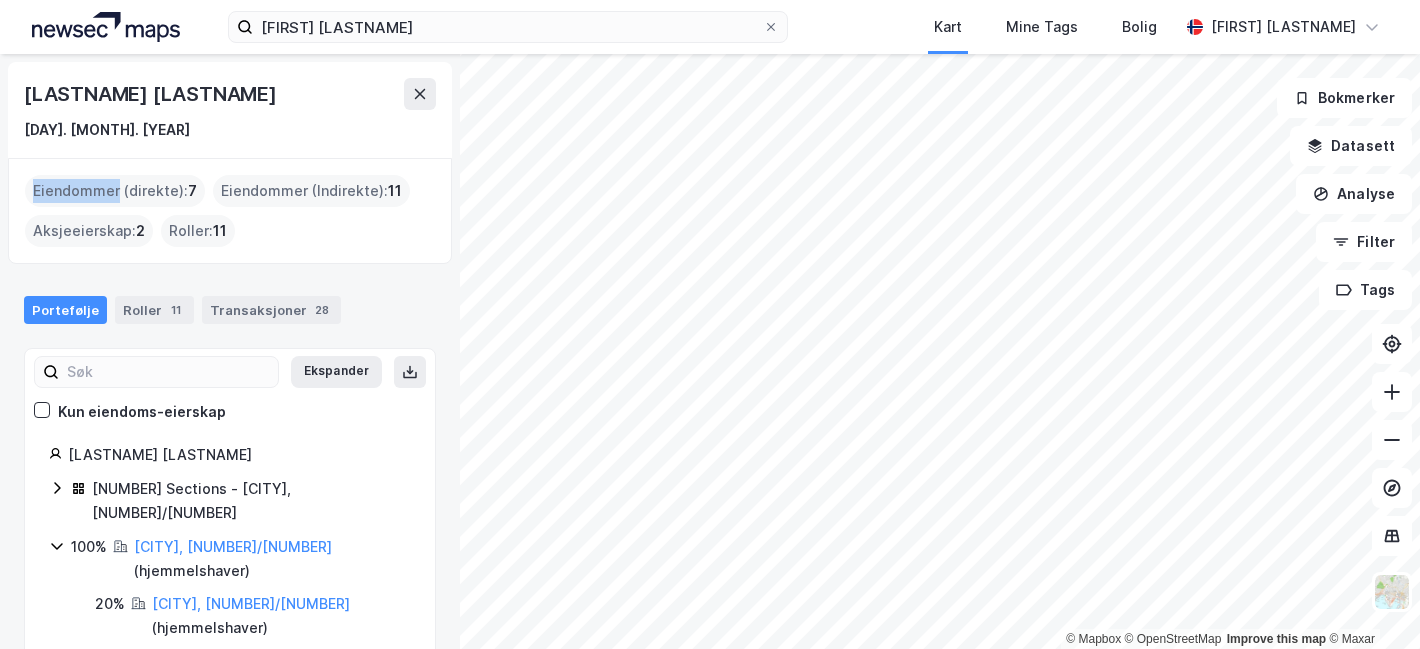 click on "Eiendommer (direkte) : [NUMBER]" at bounding box center (115, 191) 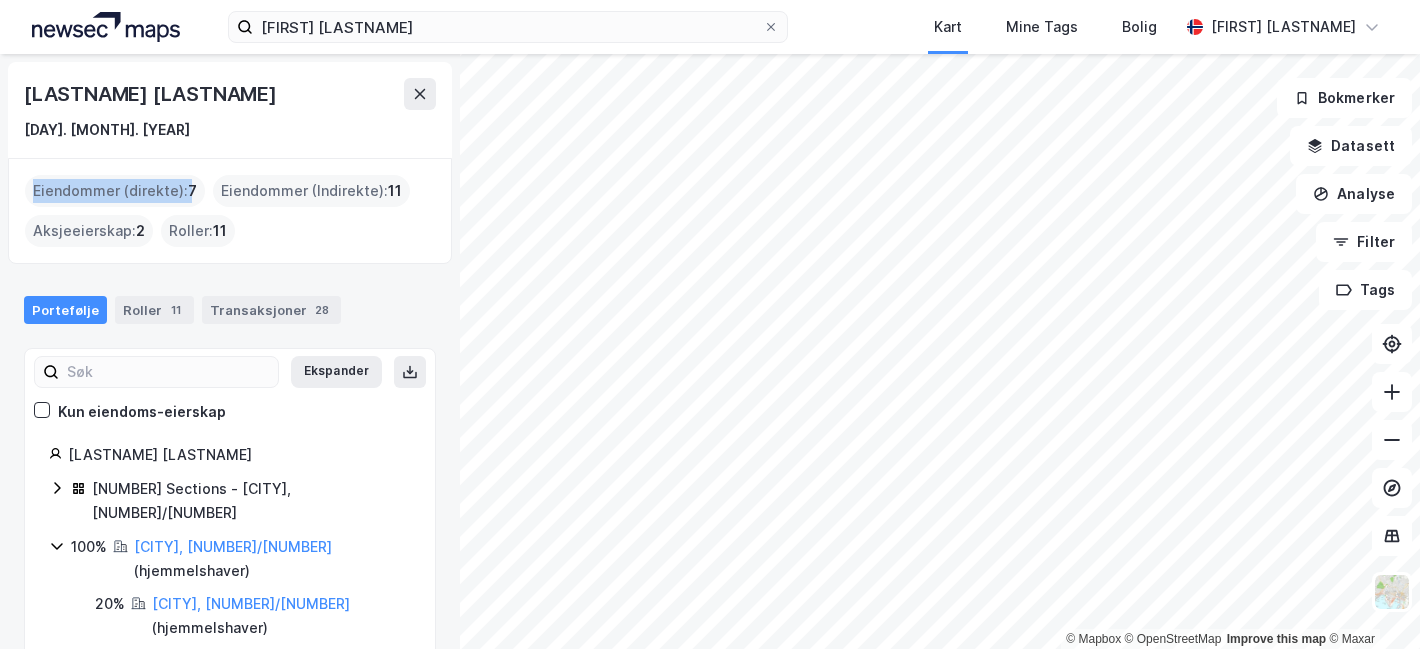 click on "Eiendommer (direkte) : [NUMBER]" at bounding box center [115, 191] 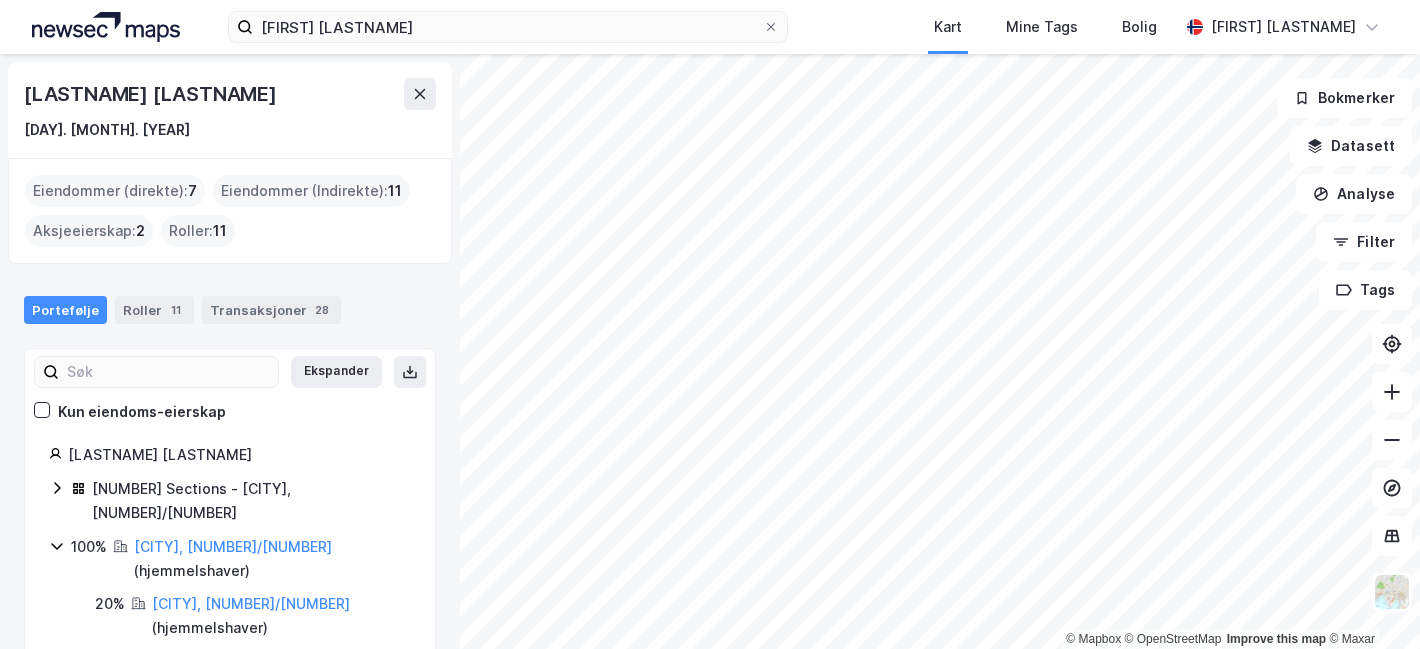 click on "Eiendommer (Indirekte) : [NUMBER]" at bounding box center (311, 191) 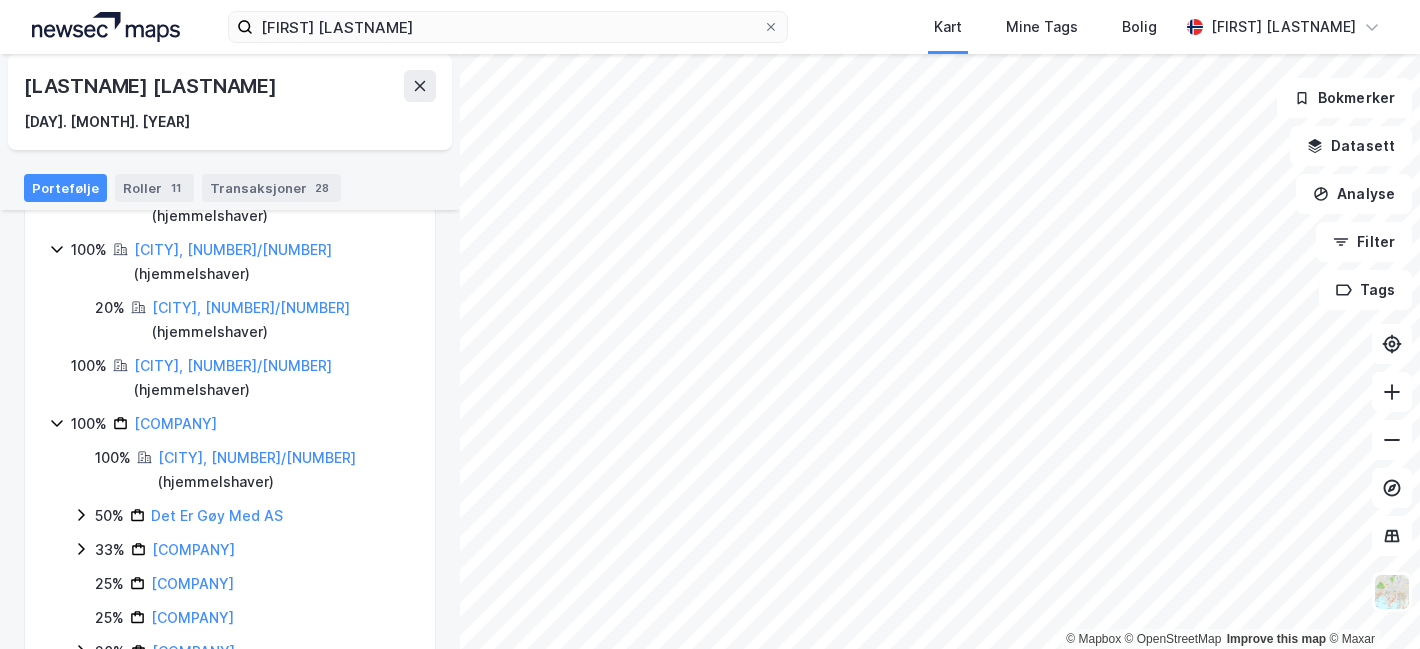 scroll, scrollTop: 0, scrollLeft: 0, axis: both 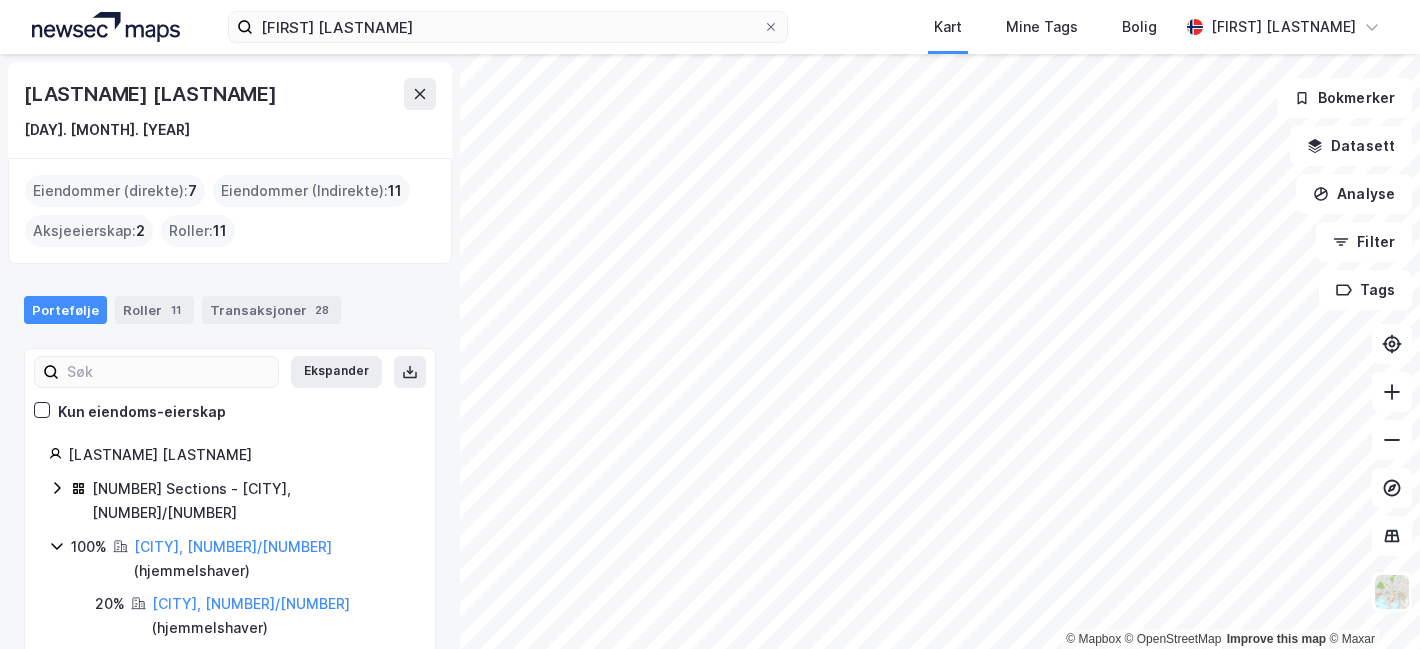 click 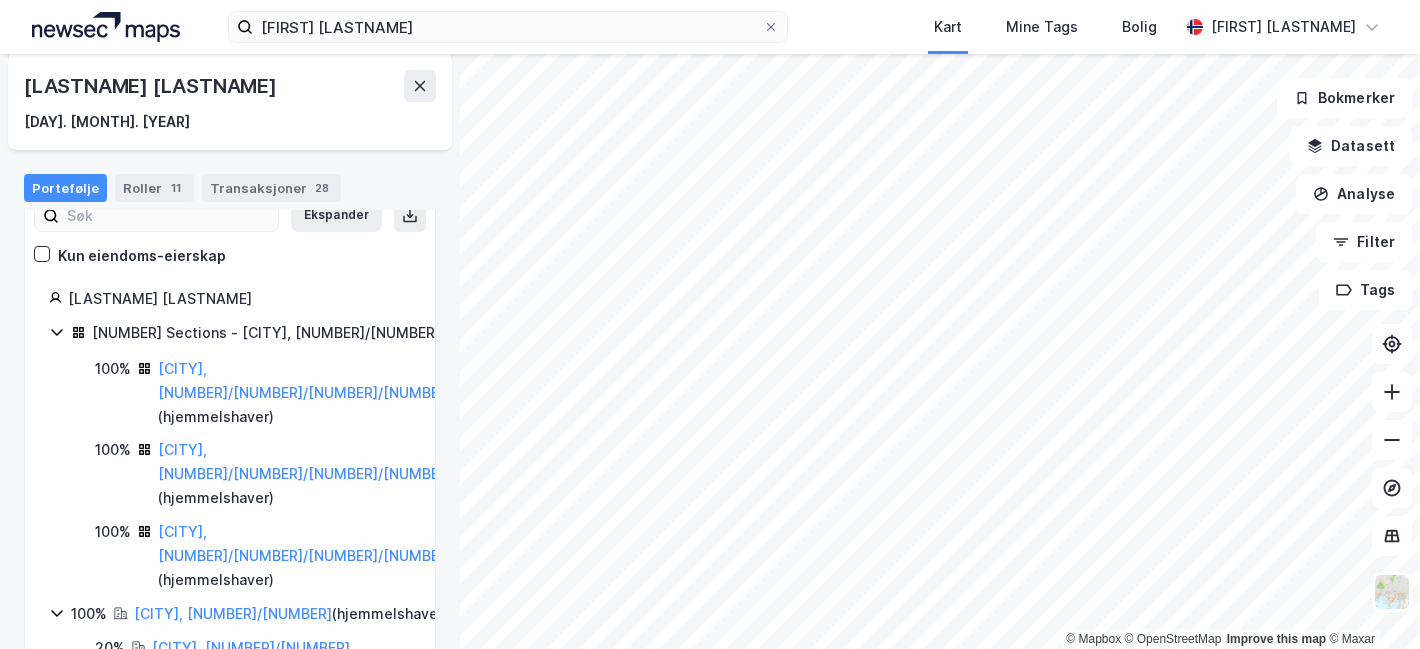 scroll, scrollTop: 0, scrollLeft: 0, axis: both 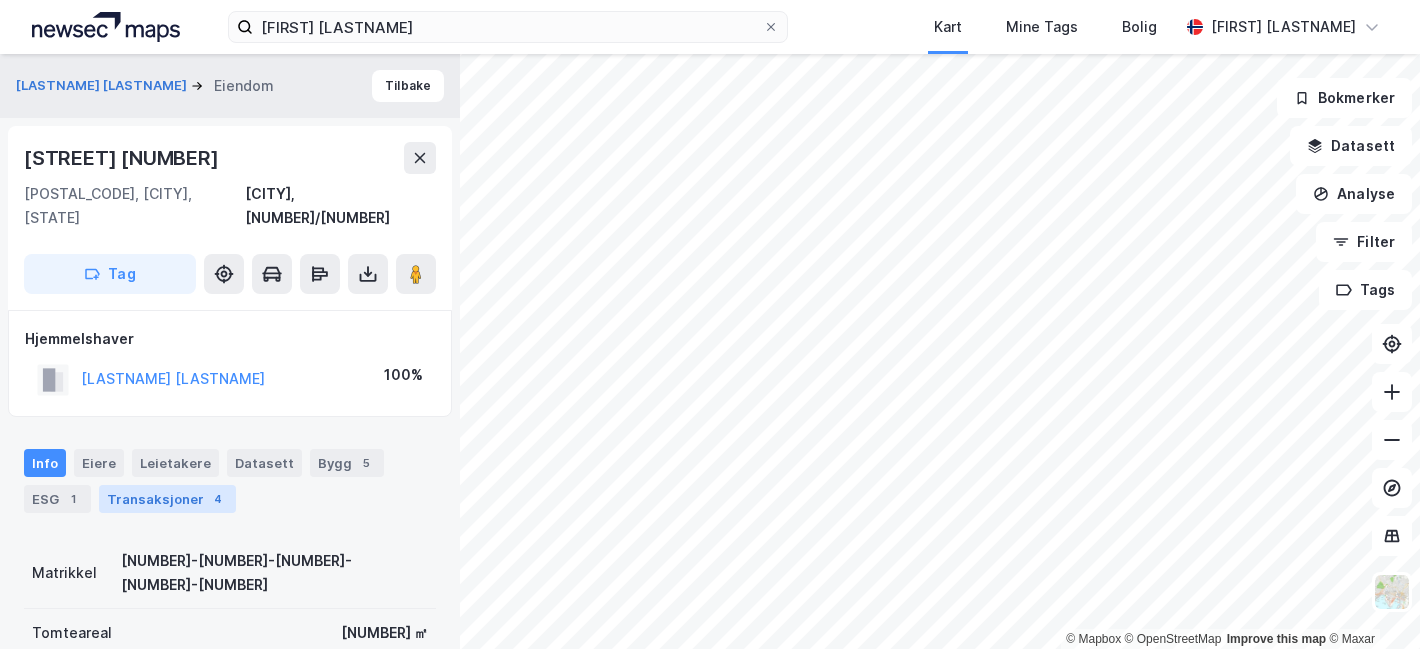 click on "Transaksjoner 4" at bounding box center [167, 499] 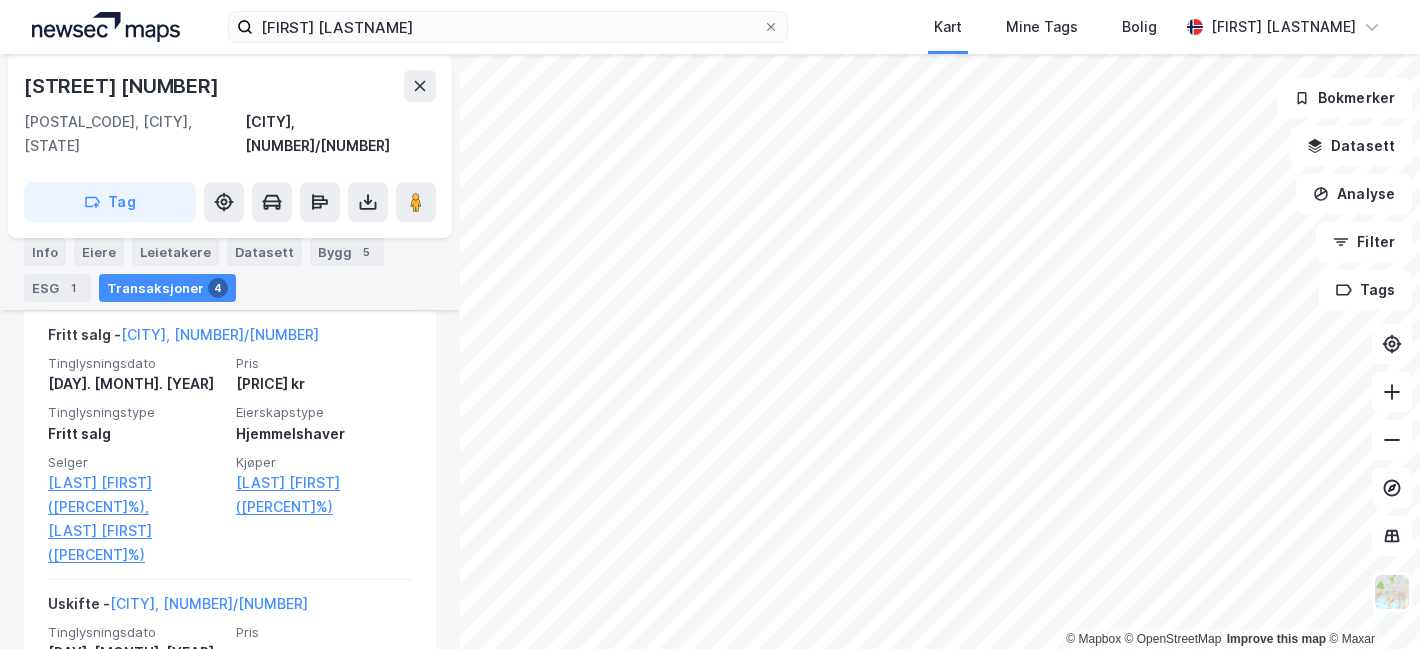 scroll, scrollTop: 883, scrollLeft: 0, axis: vertical 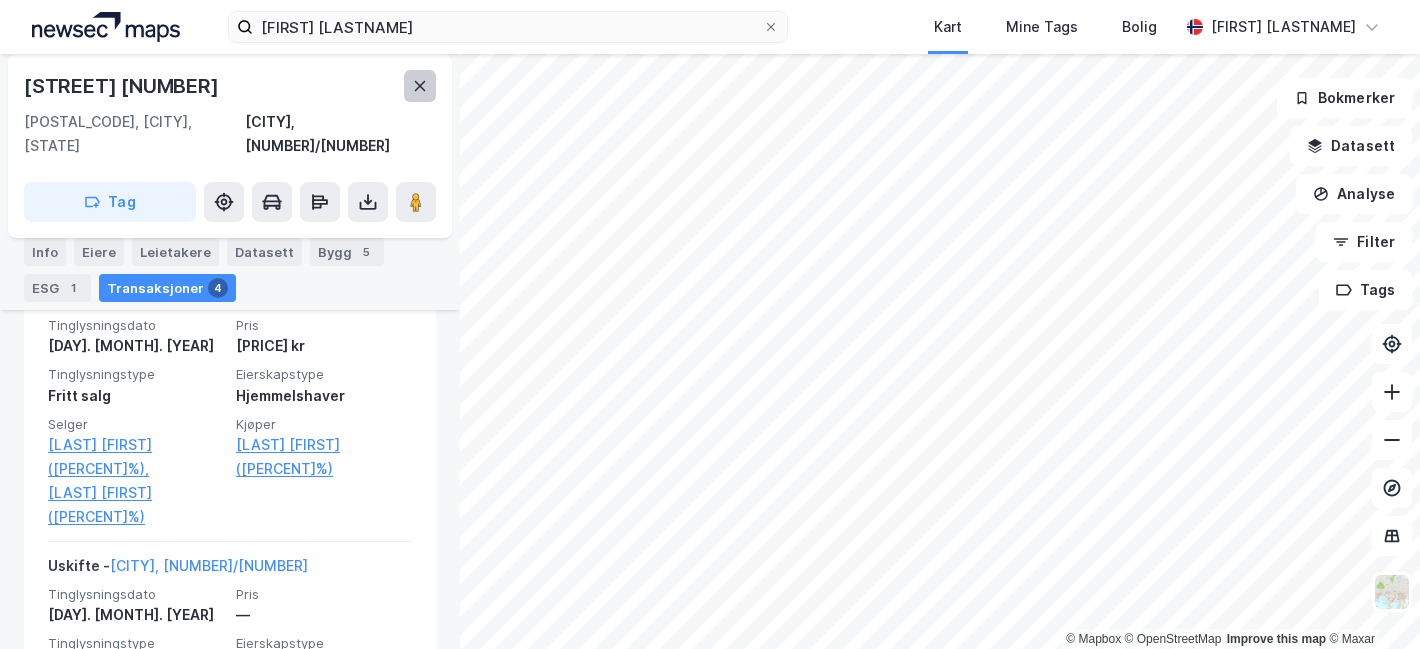 click 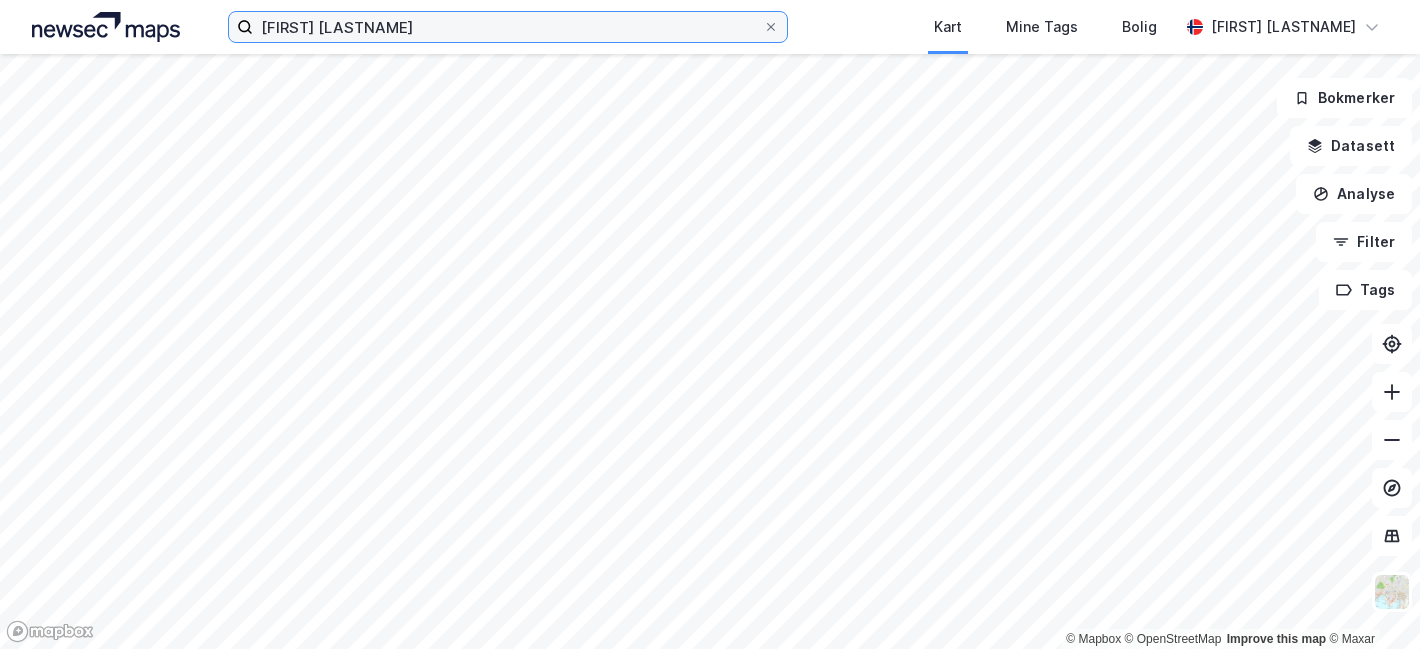 click on "[FIRST] [LASTNAME]" at bounding box center (508, 27) 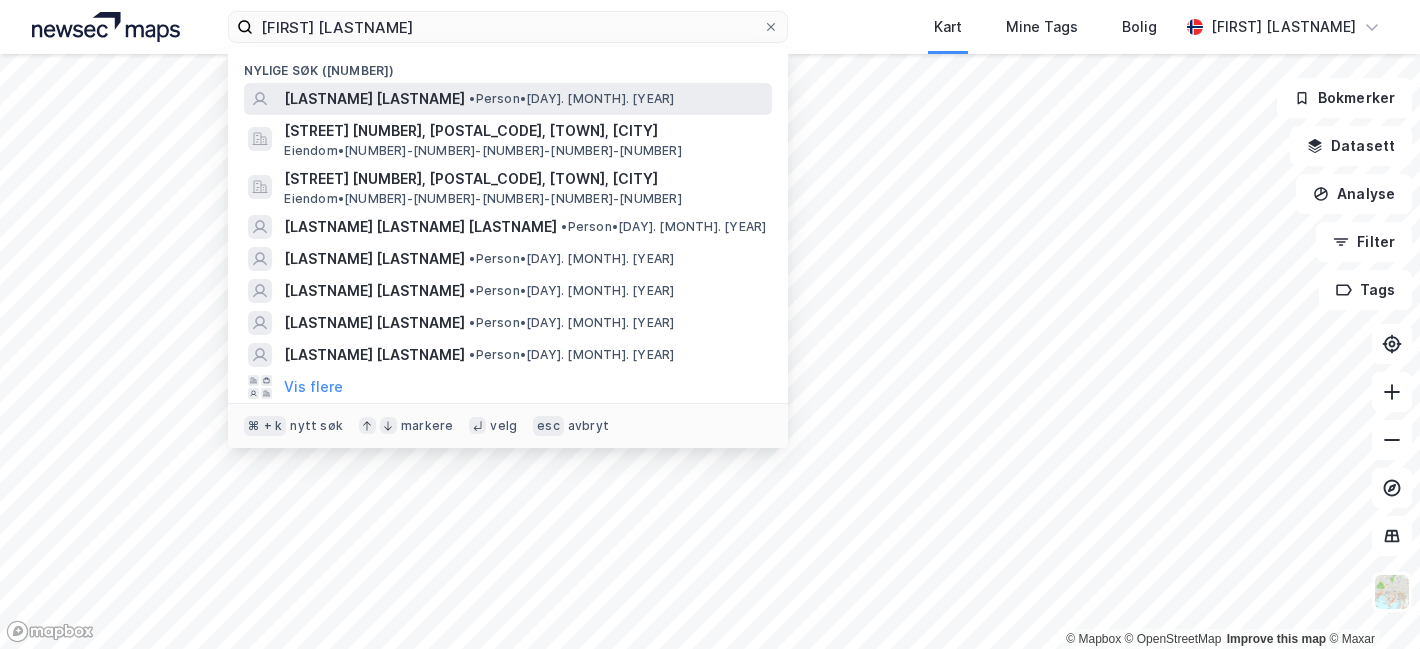 click on "[LASTNAME] [LASTNAME]" at bounding box center [374, 99] 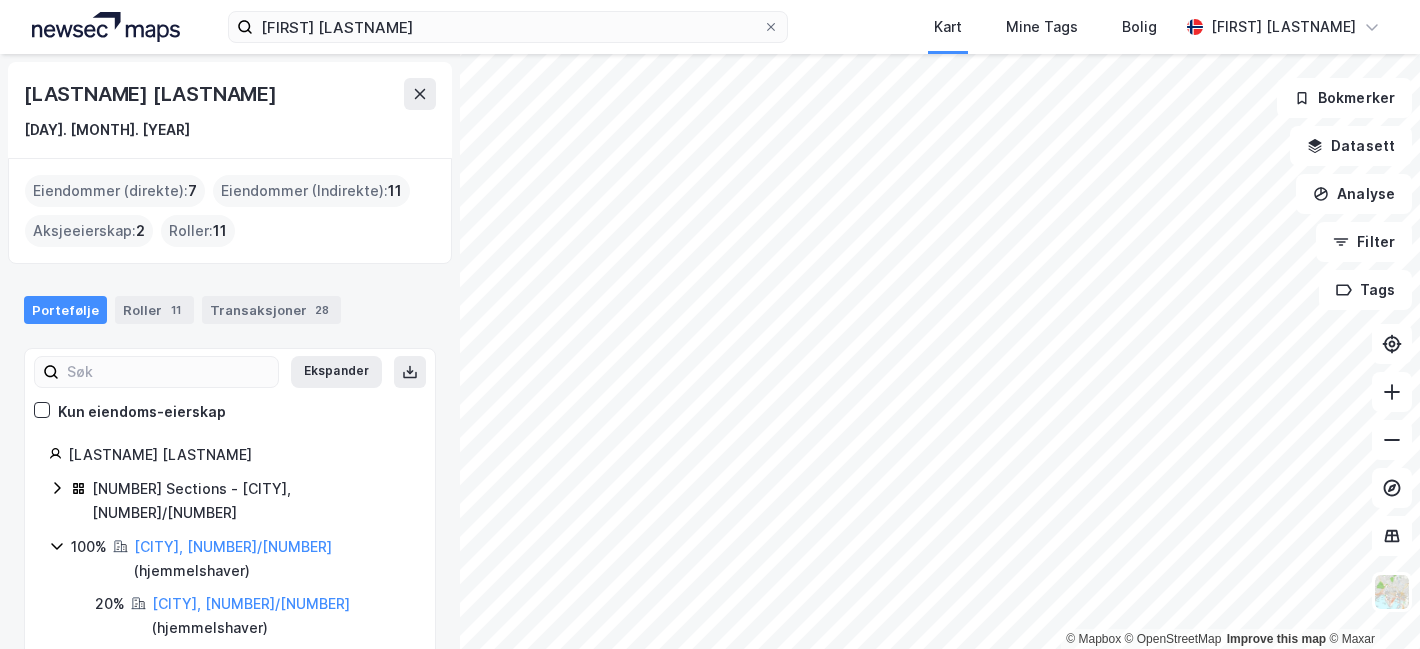 click on "Eiendommer (direkte) : [NUMBER]" at bounding box center (115, 191) 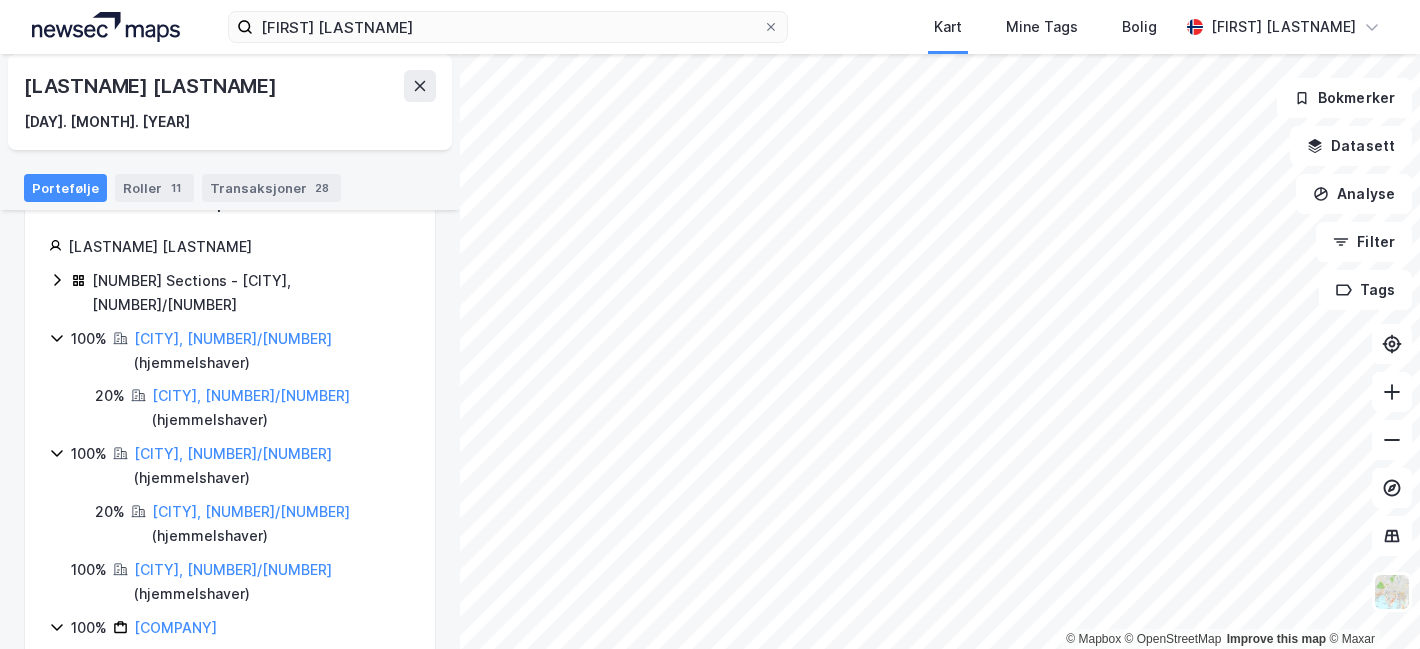 scroll, scrollTop: 207, scrollLeft: 0, axis: vertical 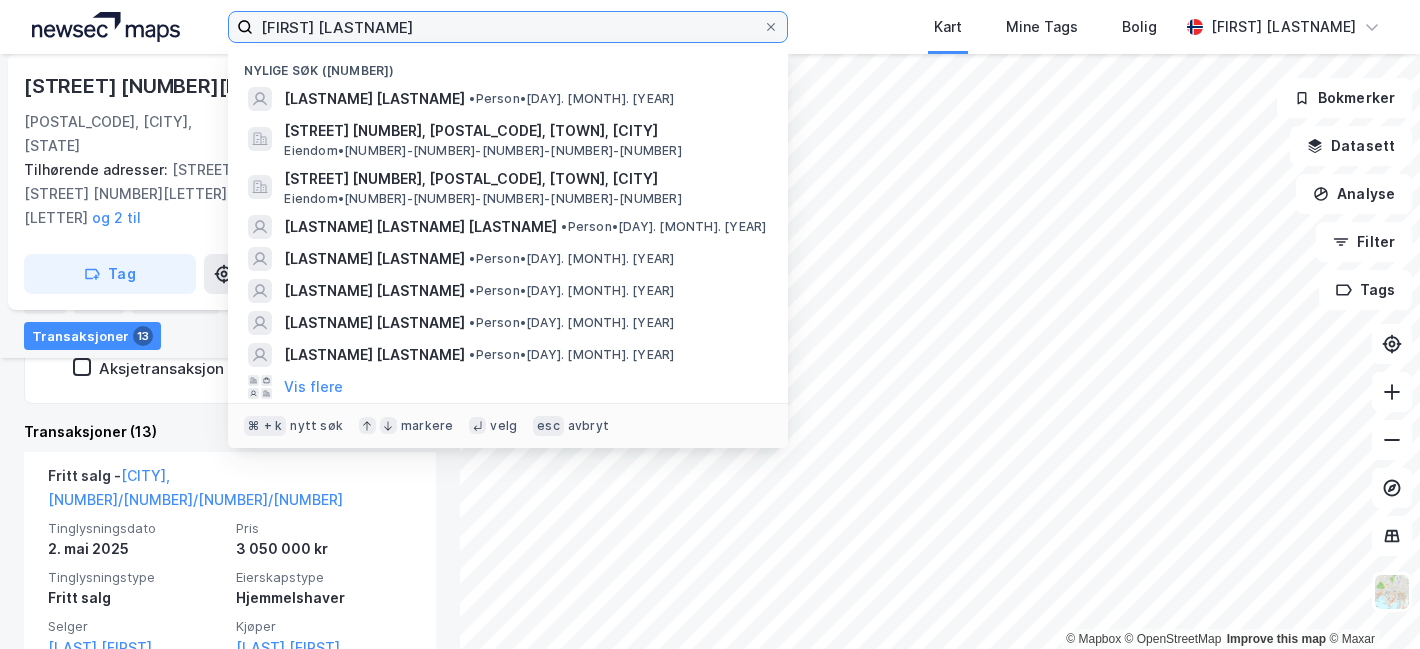 click on "[FIRST] [LASTNAME]" at bounding box center [508, 27] 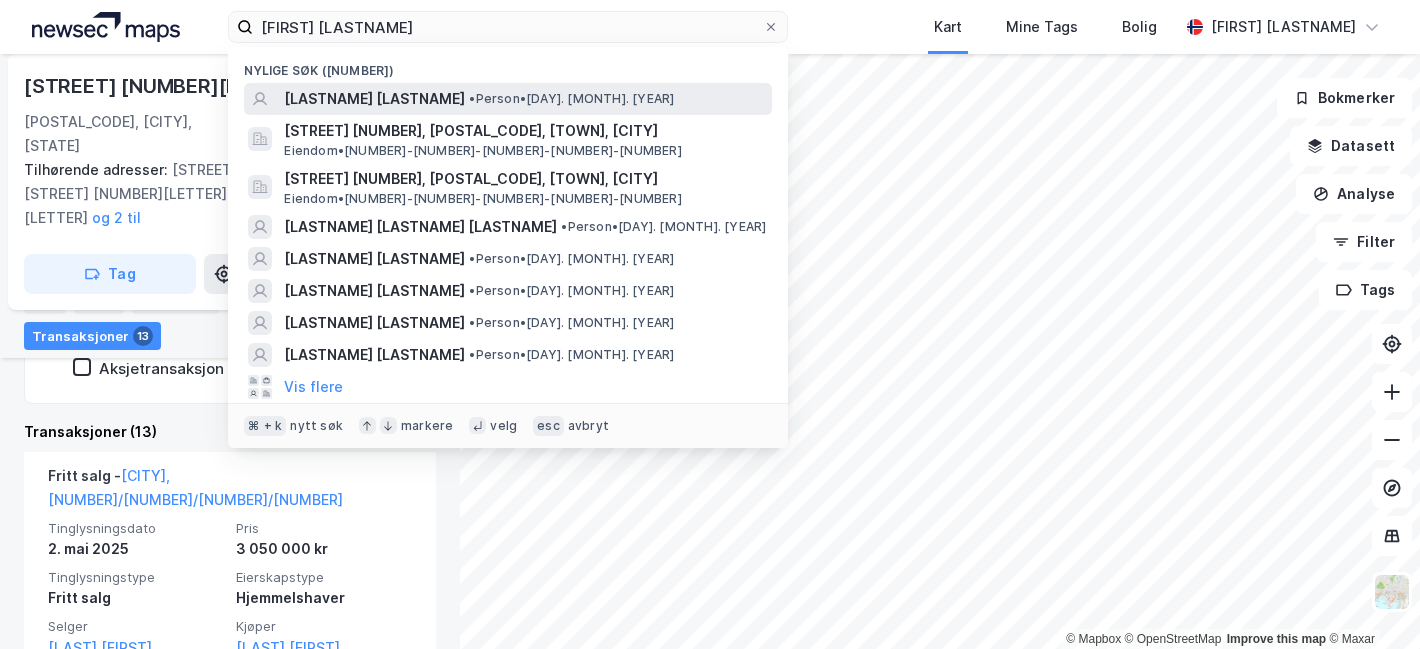 click on "[LASTNAME] [LASTNAME]" at bounding box center [374, 99] 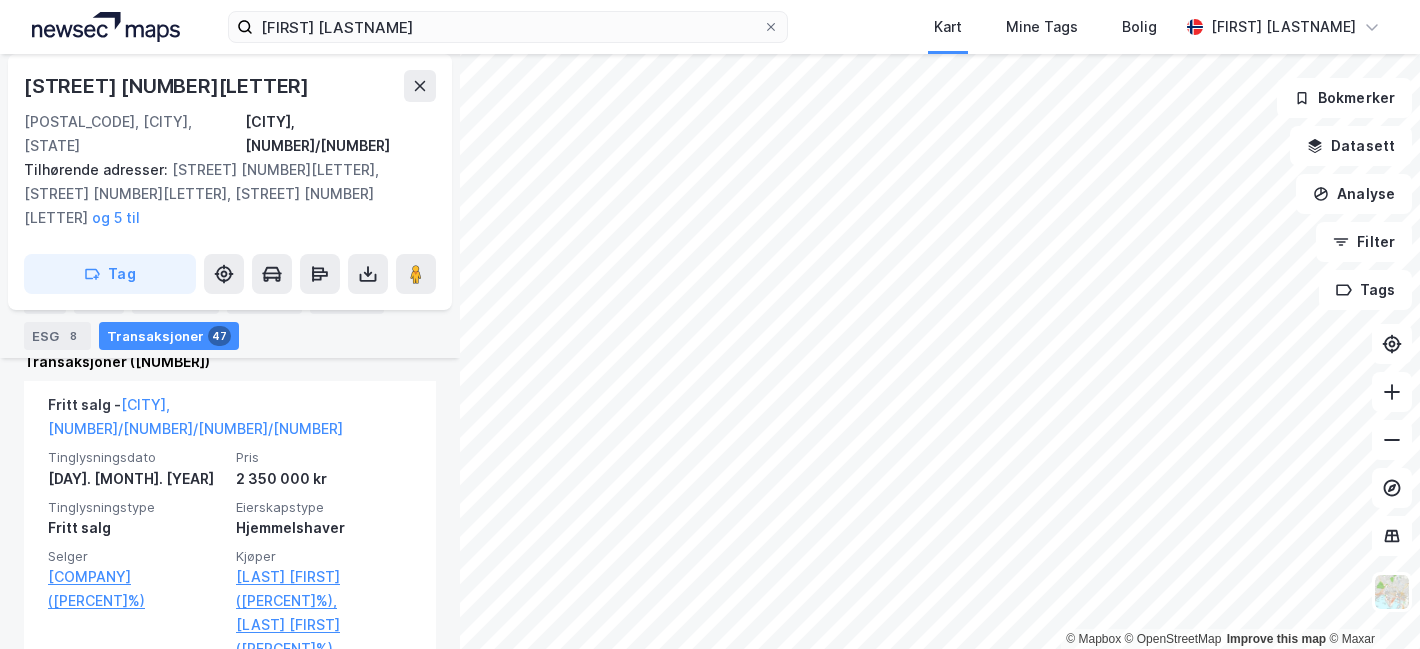 scroll, scrollTop: 810, scrollLeft: 0, axis: vertical 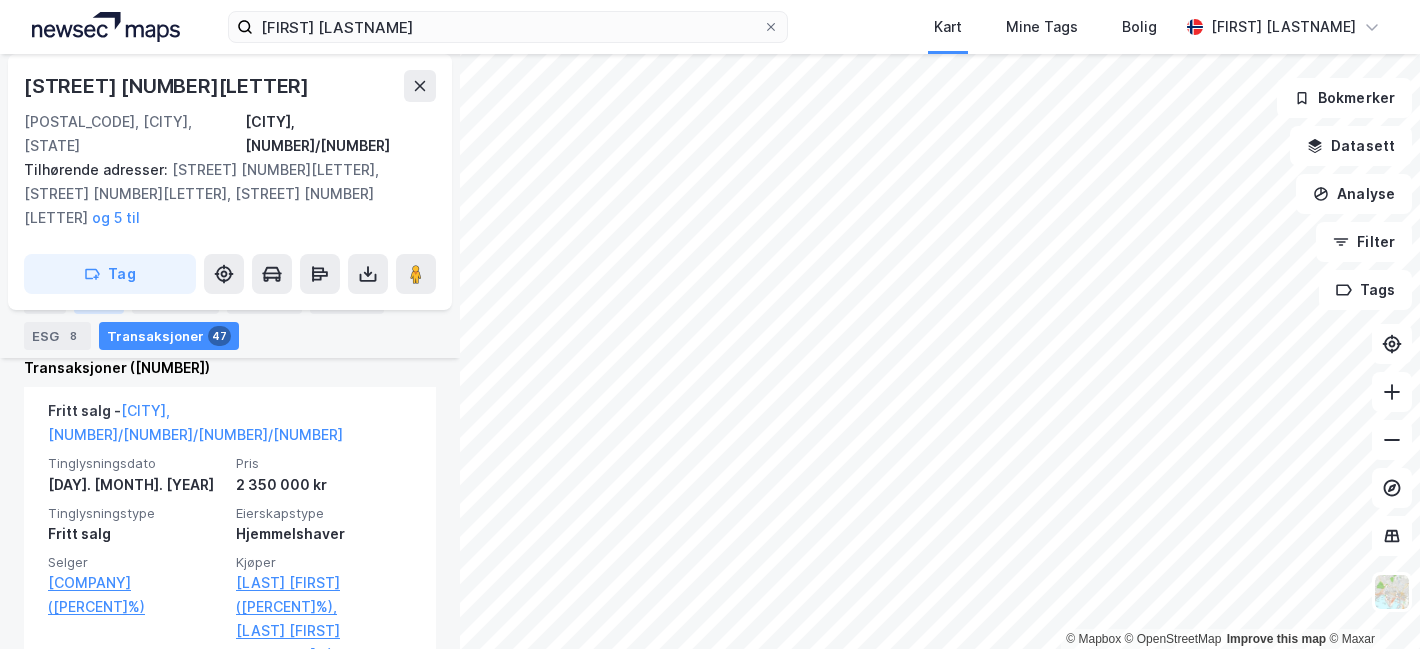 click on "Eiere" at bounding box center (99, 300) 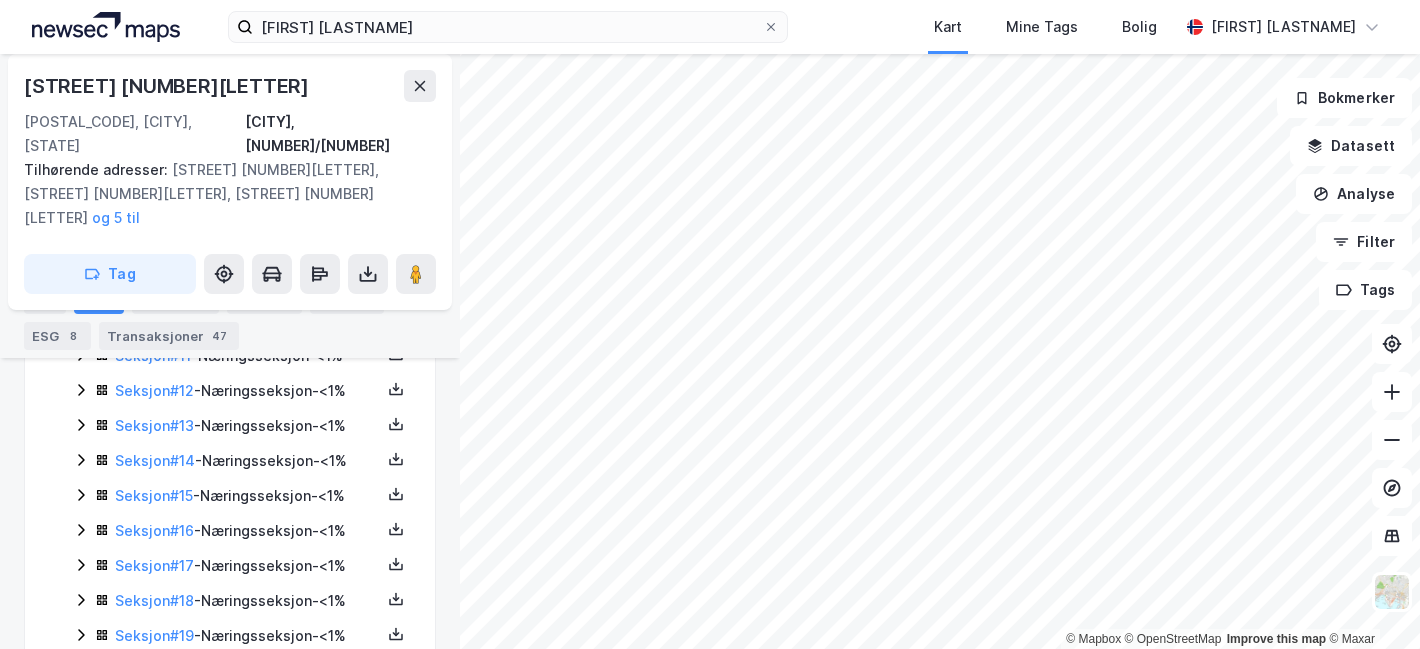 scroll, scrollTop: 997, scrollLeft: 0, axis: vertical 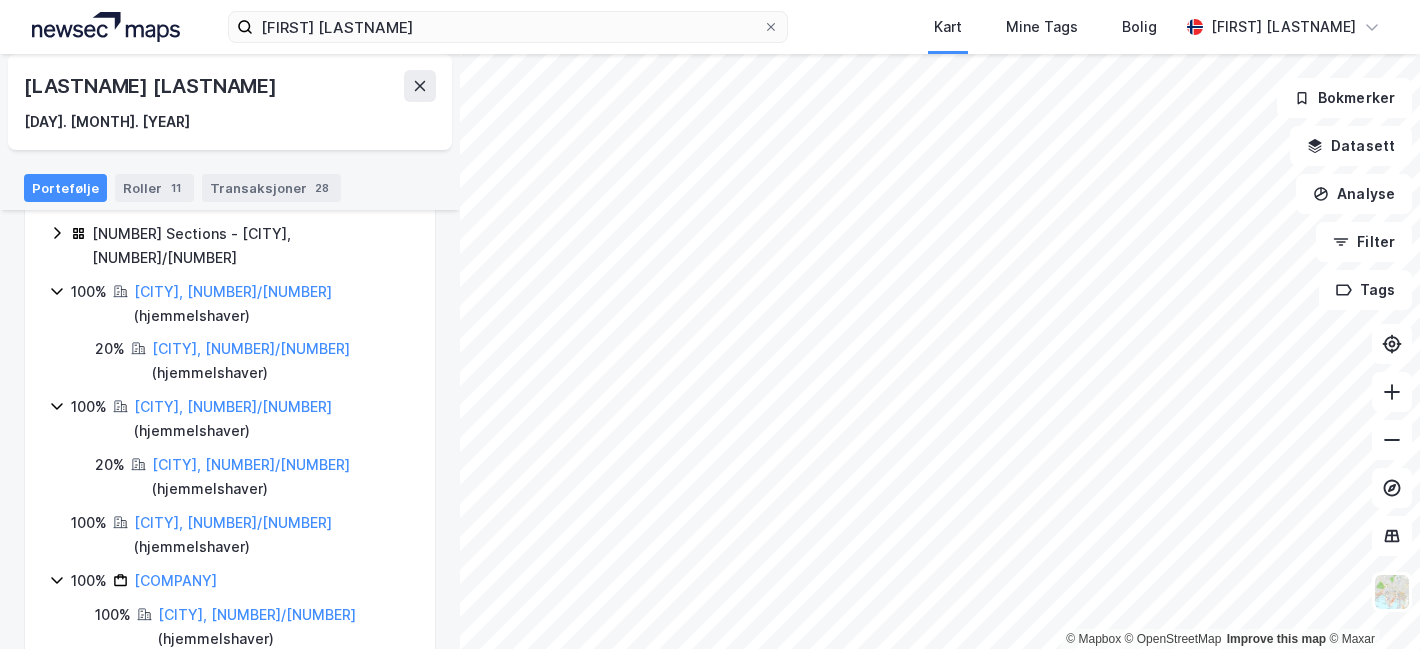 click 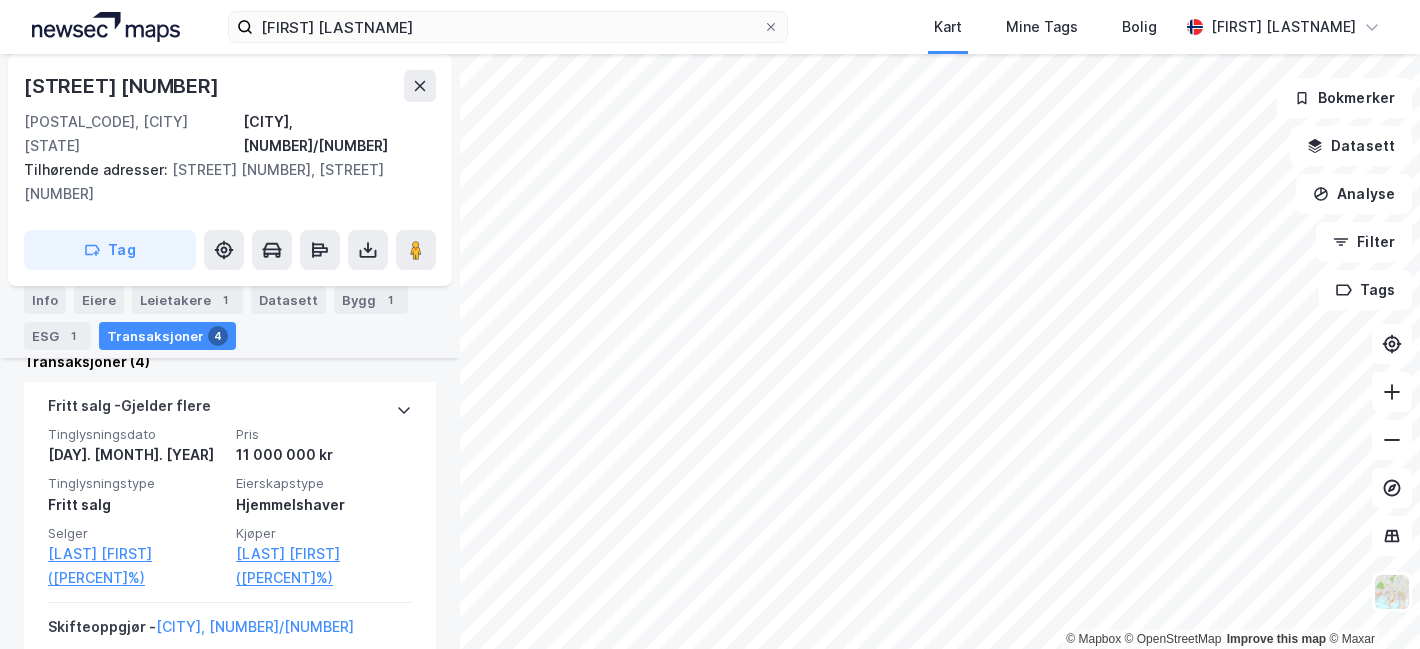 scroll, scrollTop: 541, scrollLeft: 0, axis: vertical 